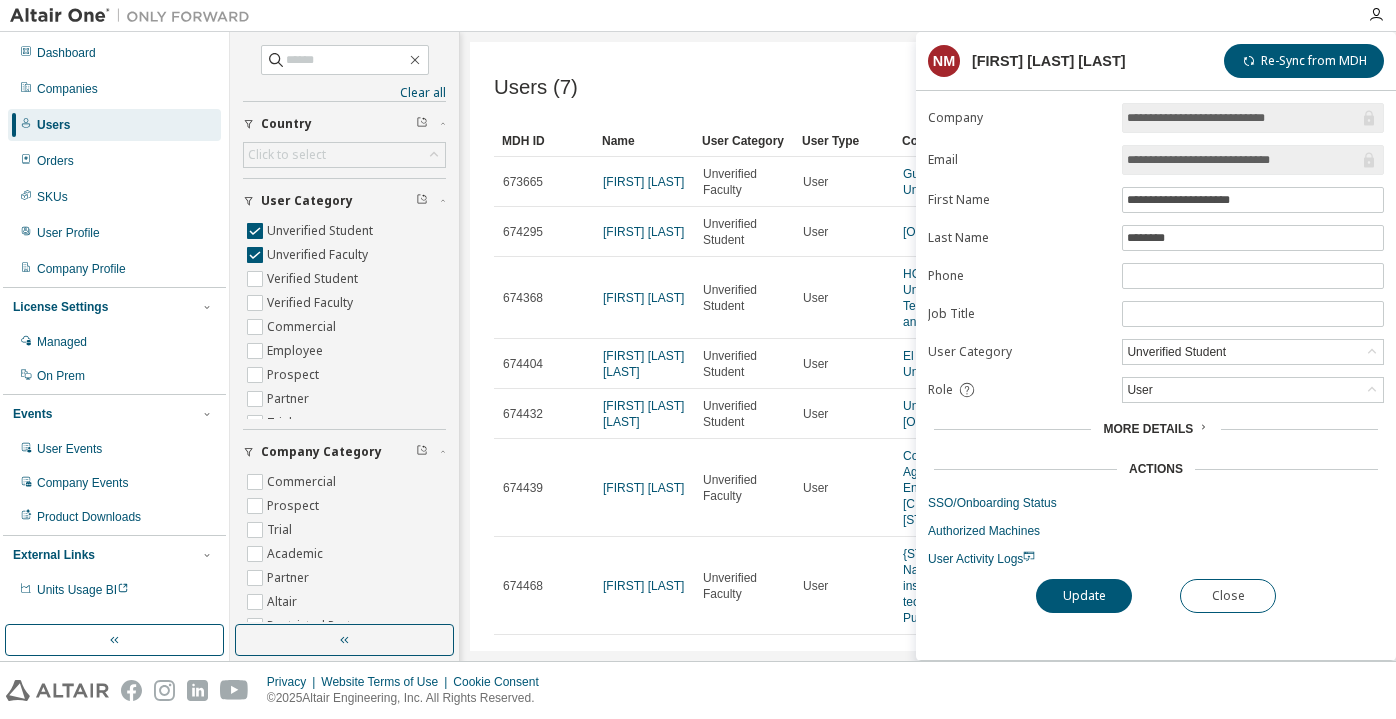 scroll, scrollTop: 0, scrollLeft: 0, axis: both 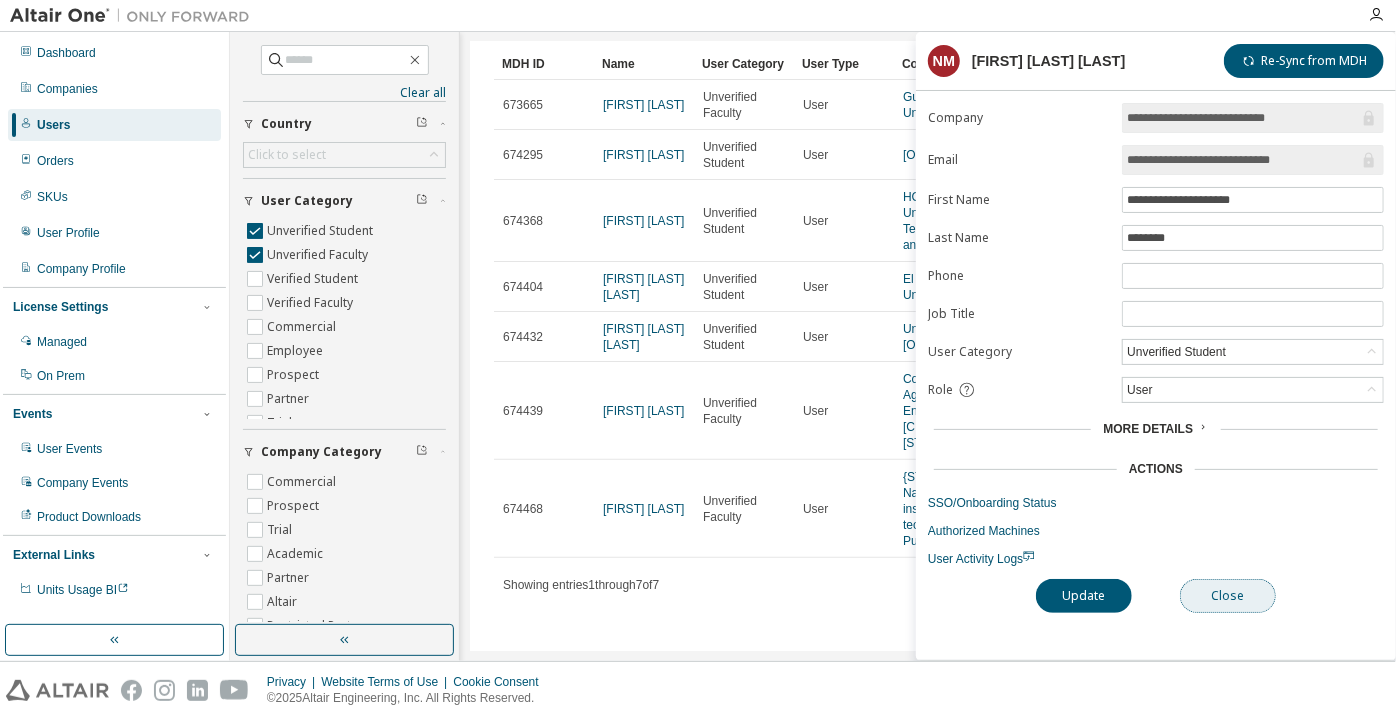 click on "Close" at bounding box center [1228, 596] 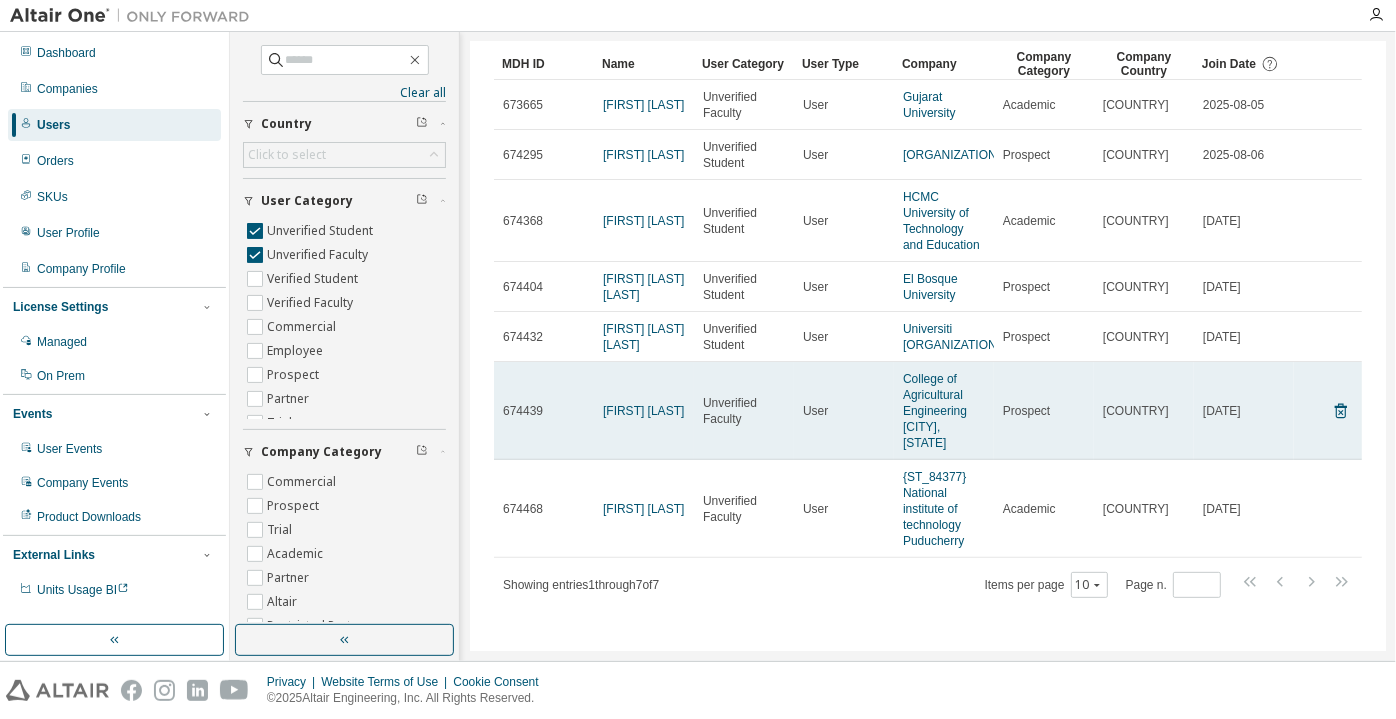 scroll, scrollTop: 0, scrollLeft: 0, axis: both 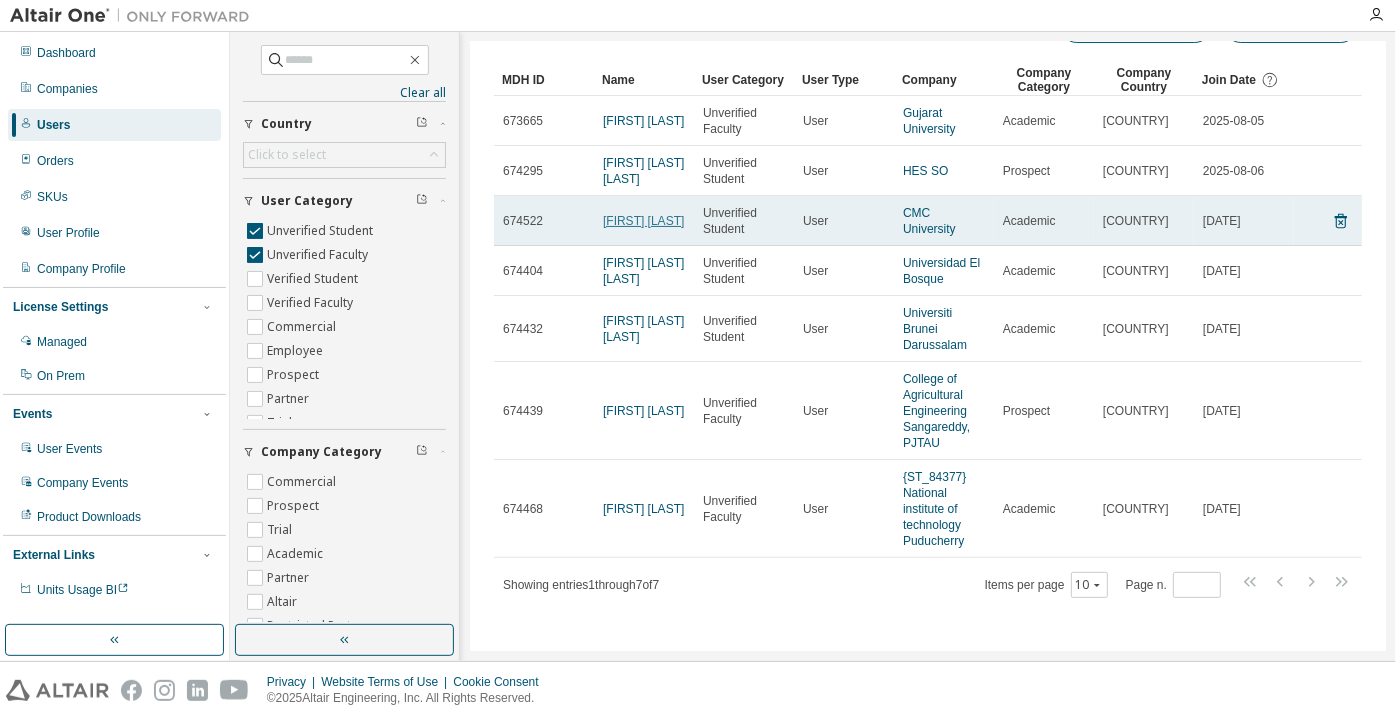 click on "[FIRST] [LAST]" at bounding box center [643, 221] 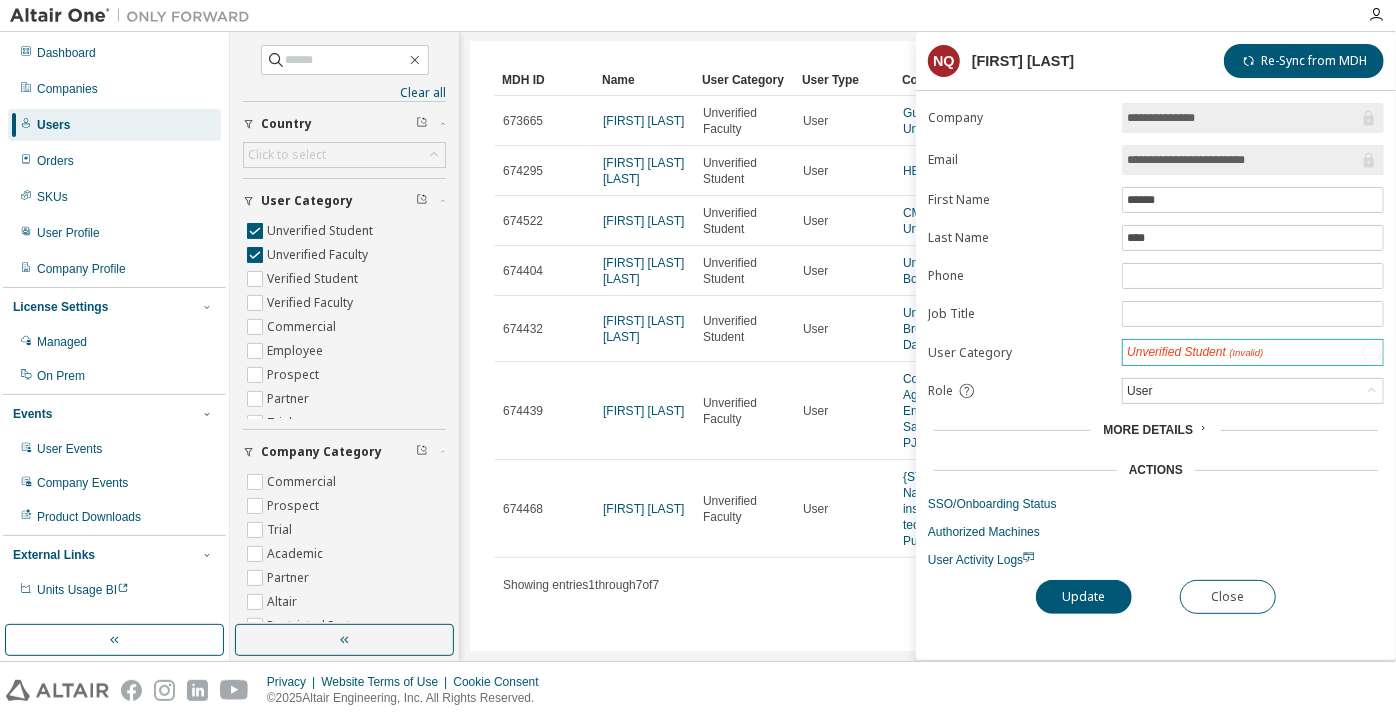 click on "Unverified Student   (Invalid)" at bounding box center (1195, 352) 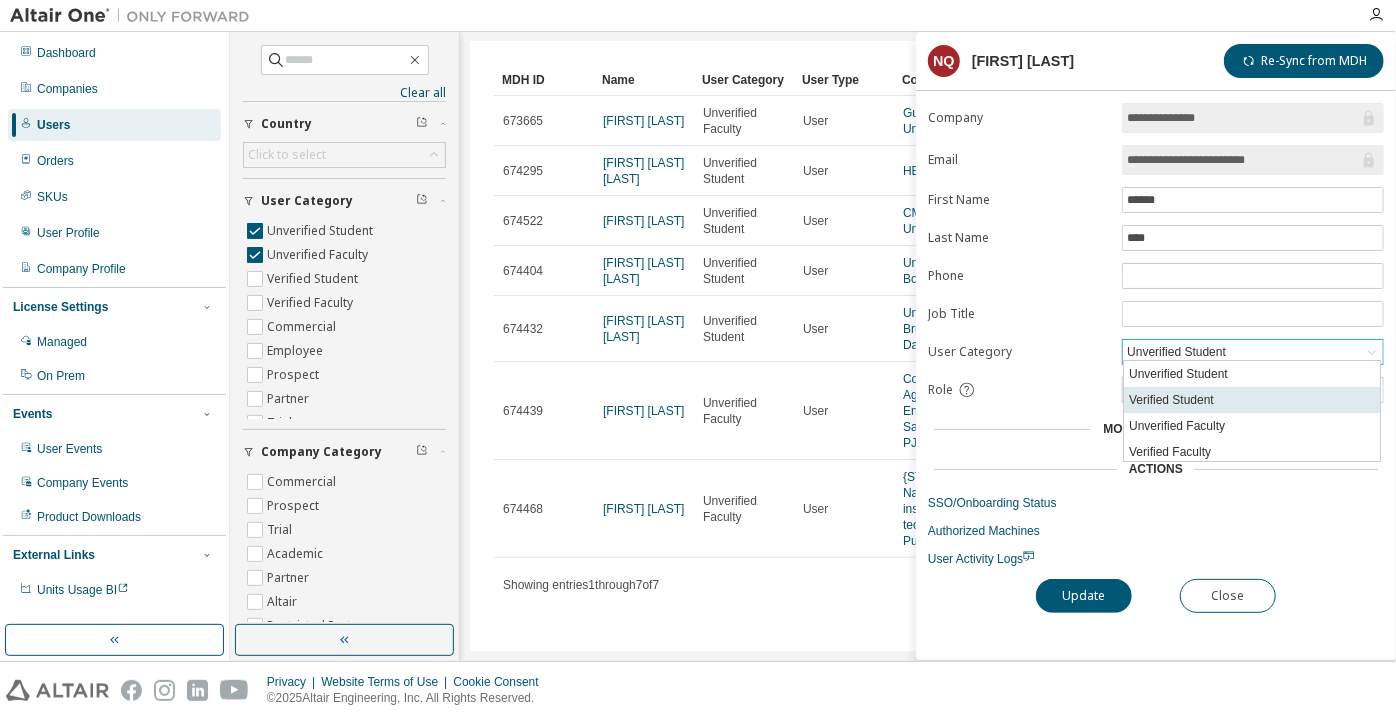 click on "Verified Student" at bounding box center [1252, 400] 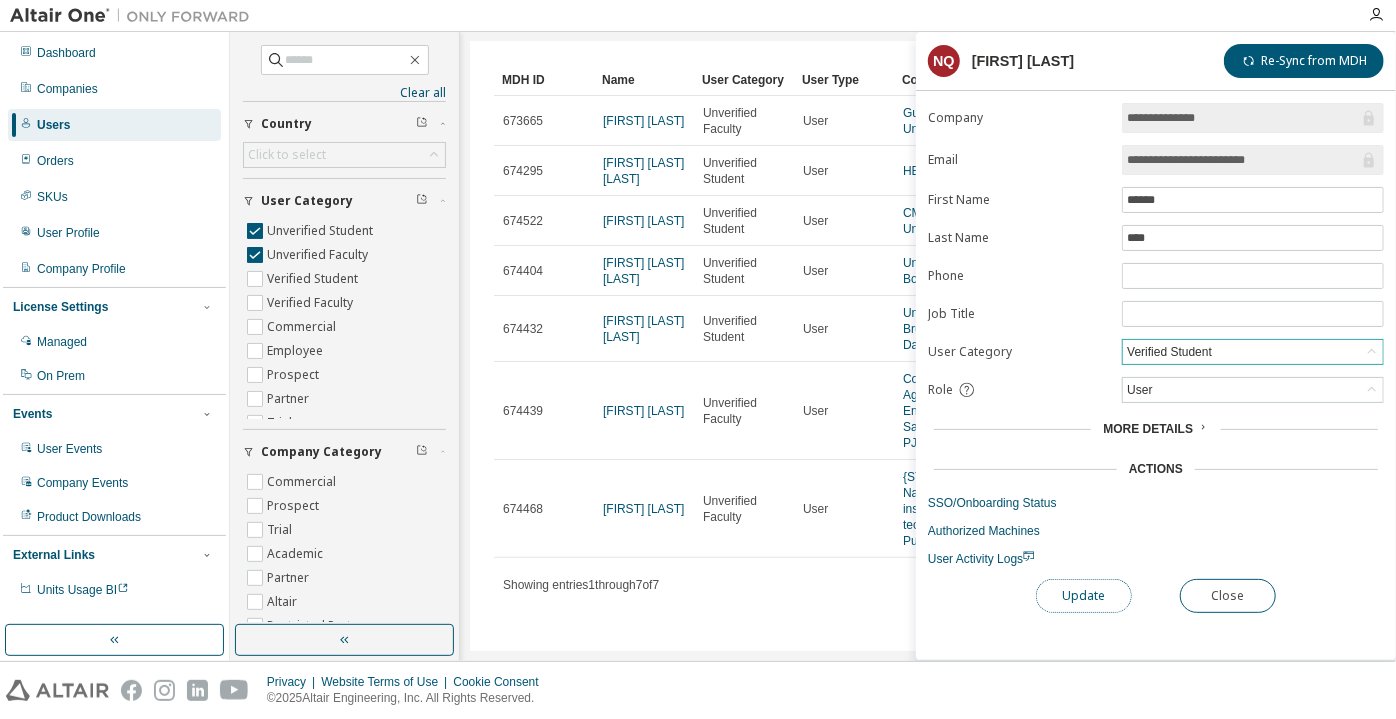 click on "Update" at bounding box center [1084, 596] 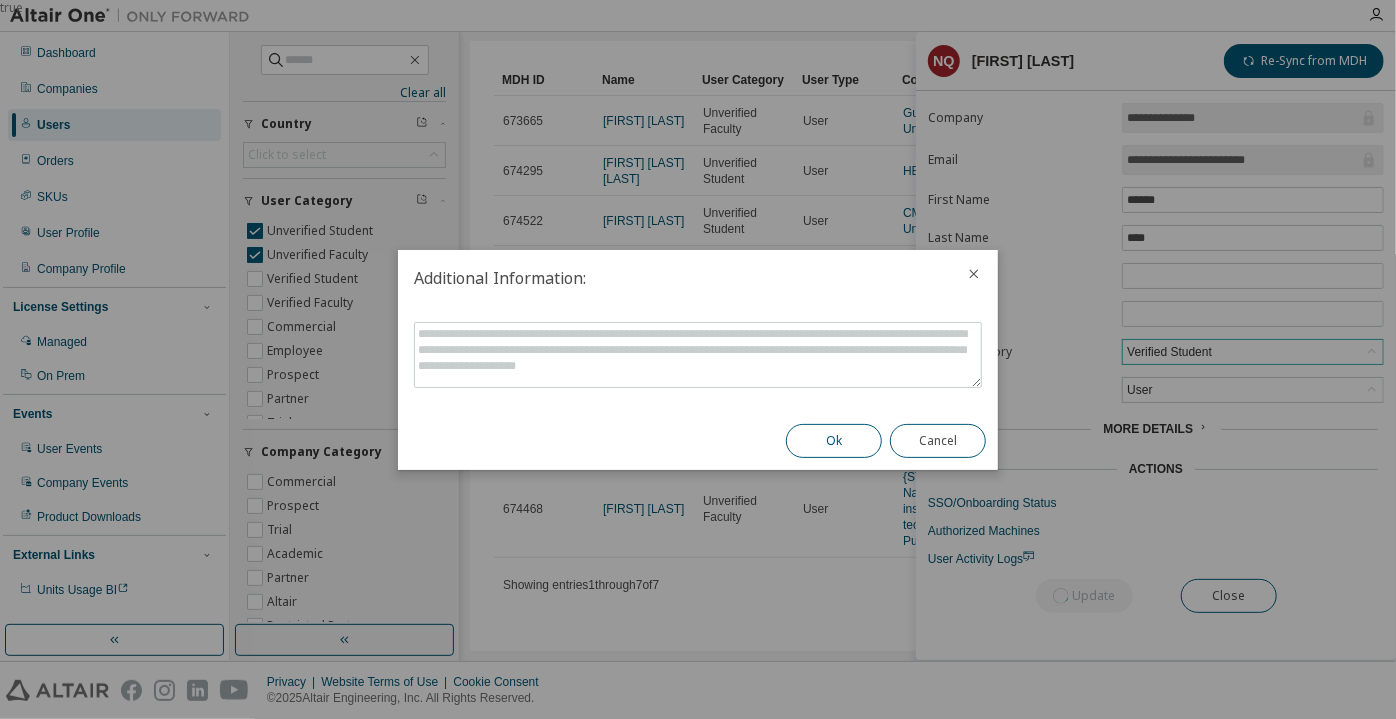 click on "Ok" at bounding box center [834, 441] 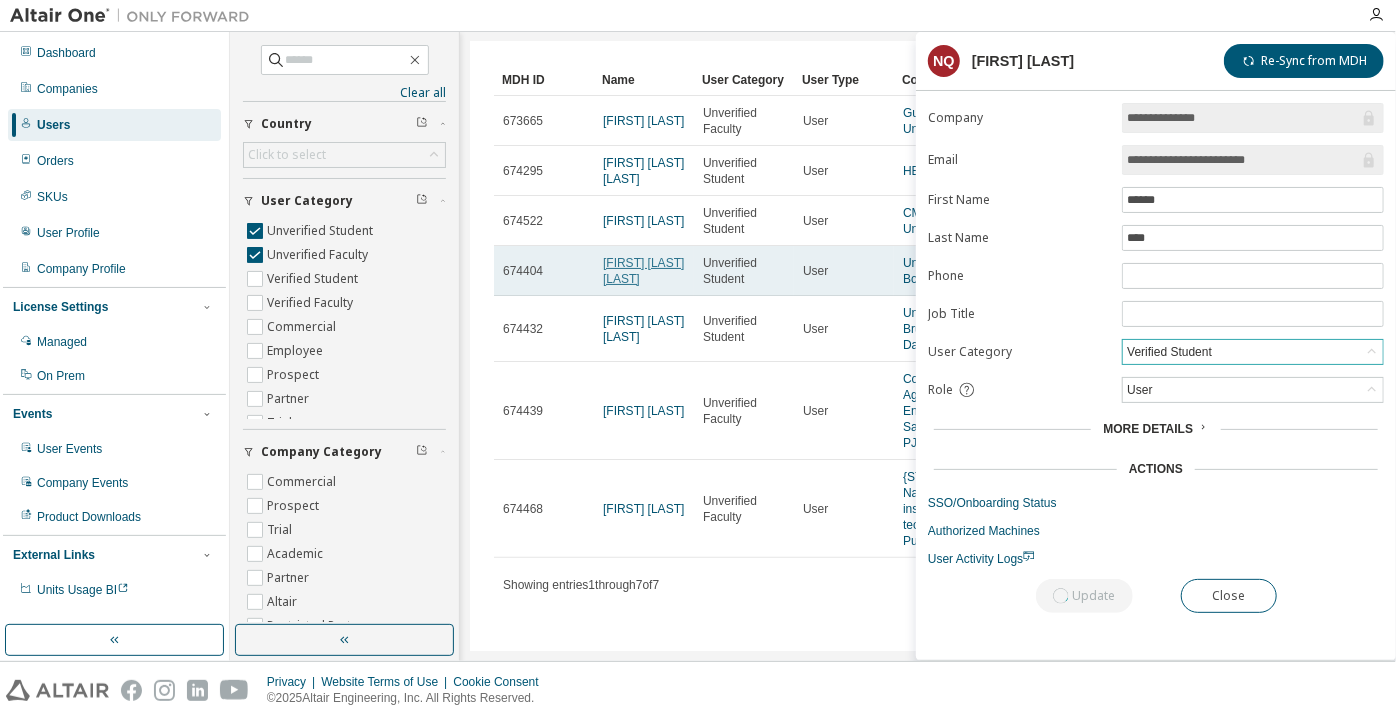 click on "[FIRST] [LAST] [LAST]" at bounding box center [643, 271] 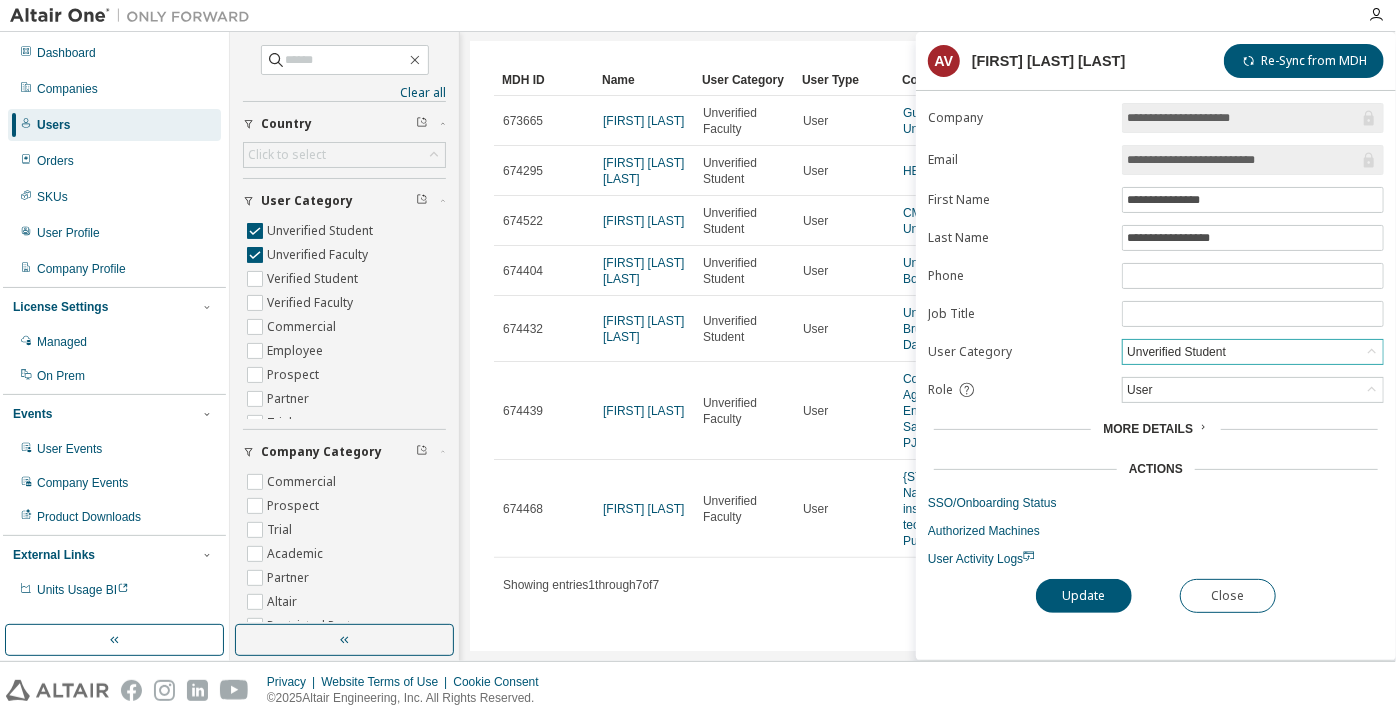 click on "Unverified Student" at bounding box center [1176, 352] 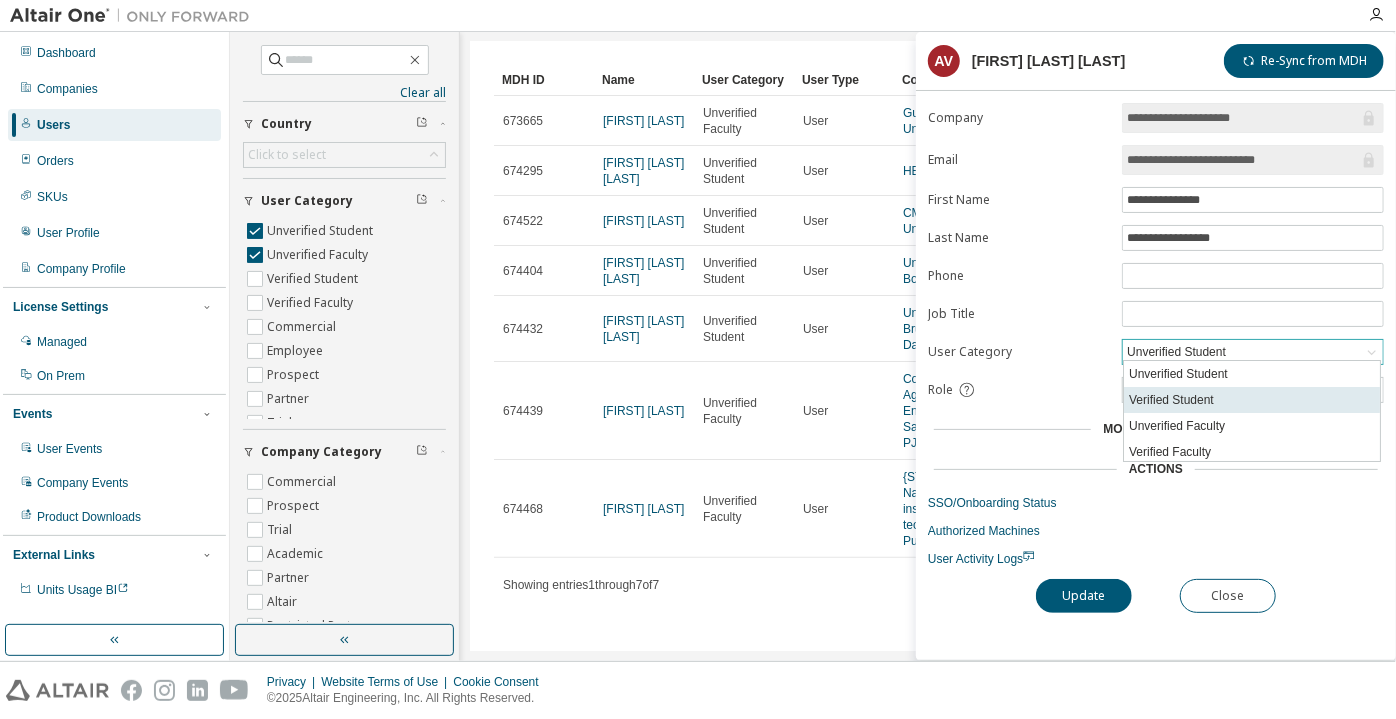 click on "Verified Student" at bounding box center [1252, 400] 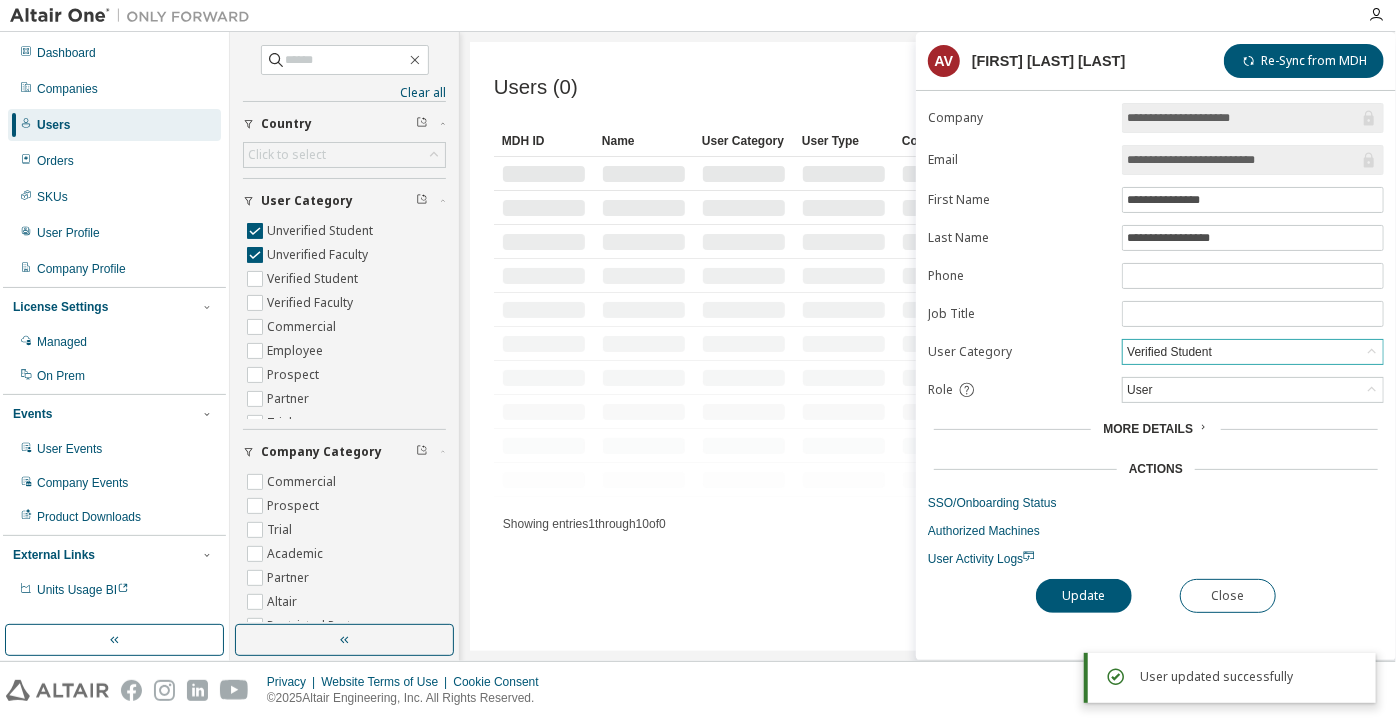 scroll, scrollTop: 0, scrollLeft: 0, axis: both 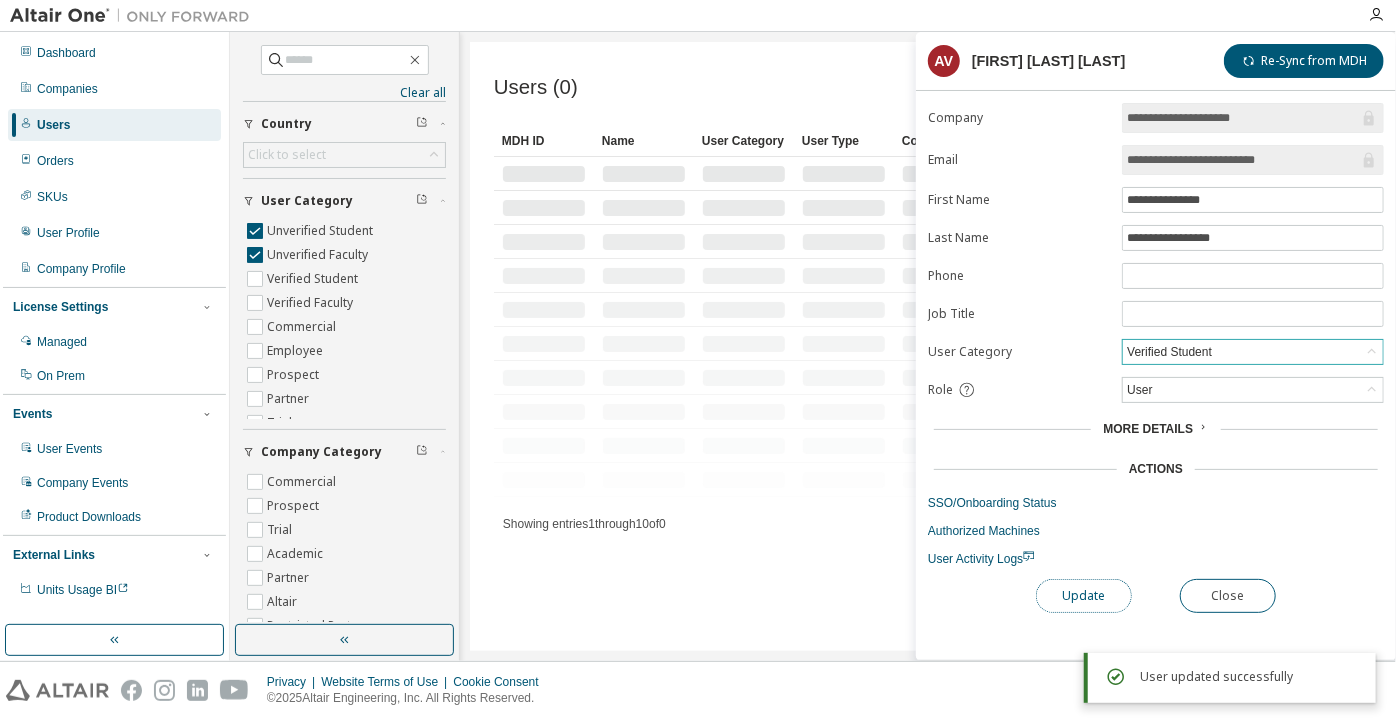 click on "Update" at bounding box center (1084, 596) 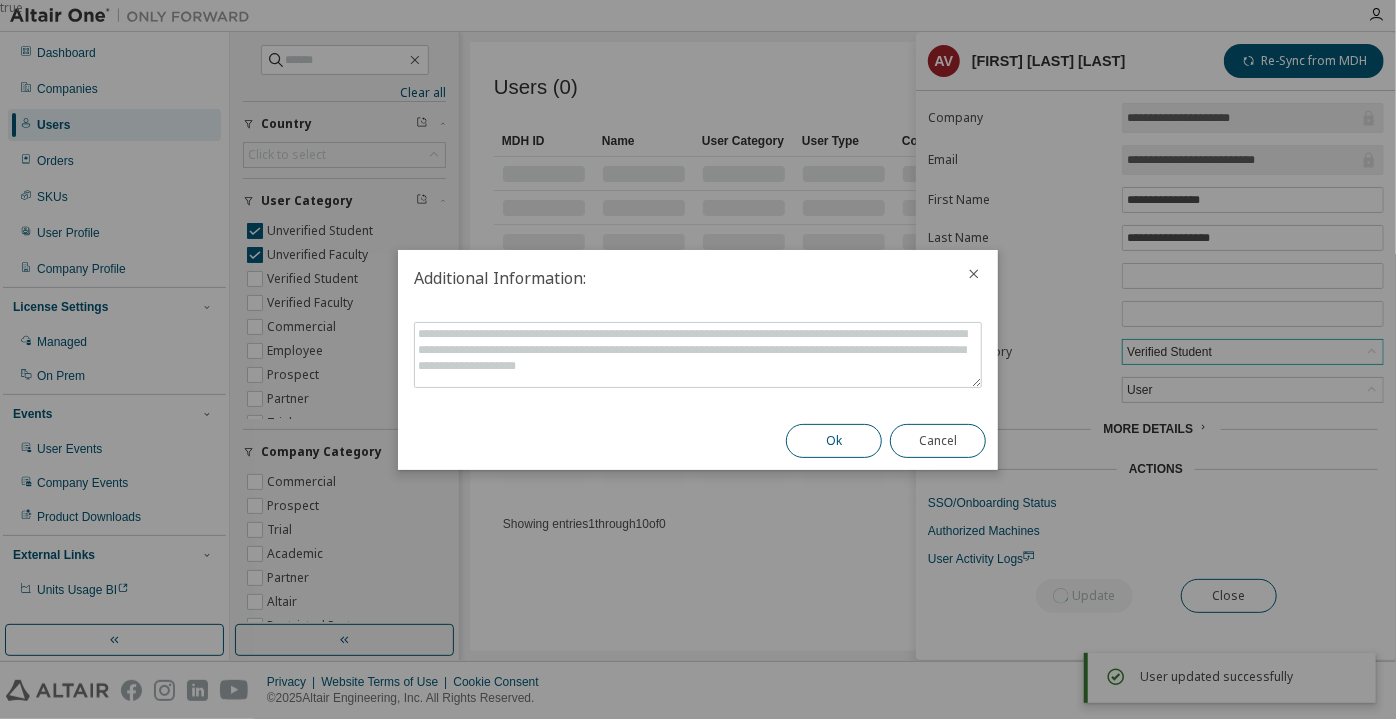 click on "Ok" at bounding box center (834, 441) 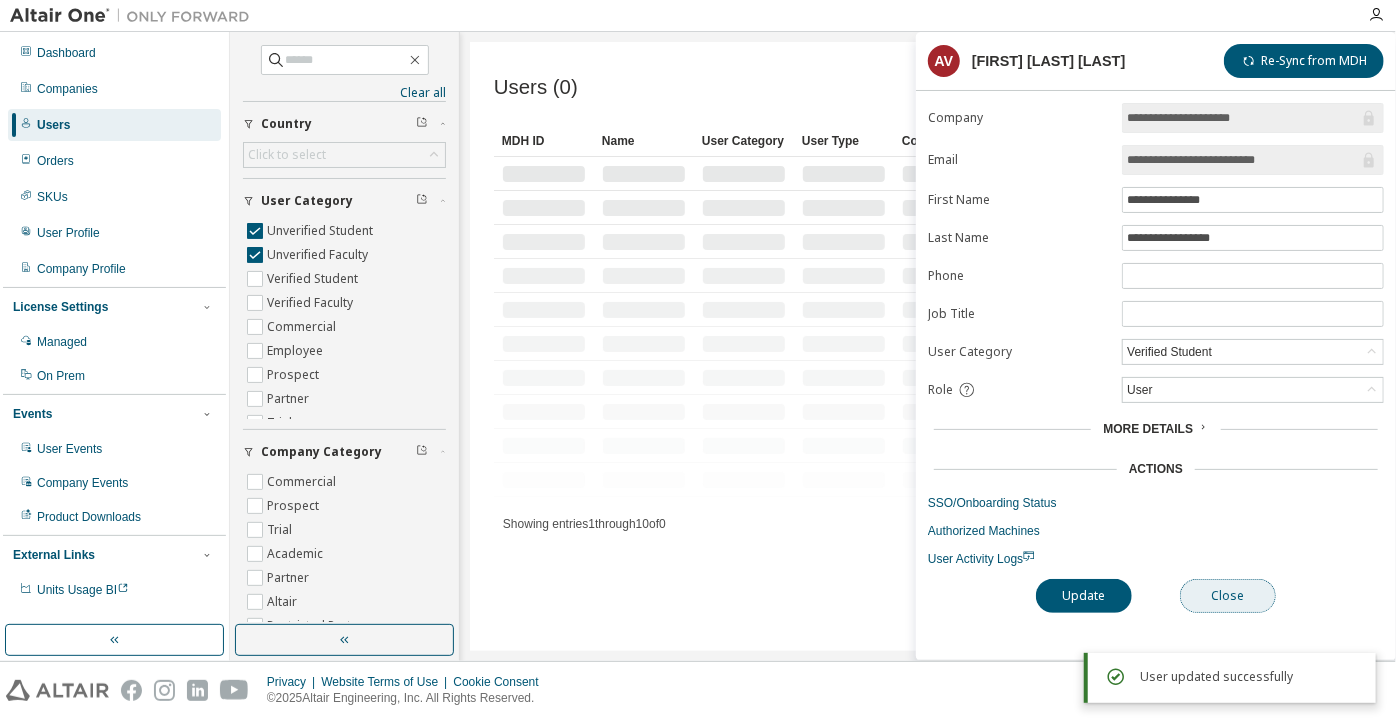 click on "Close" at bounding box center [1228, 596] 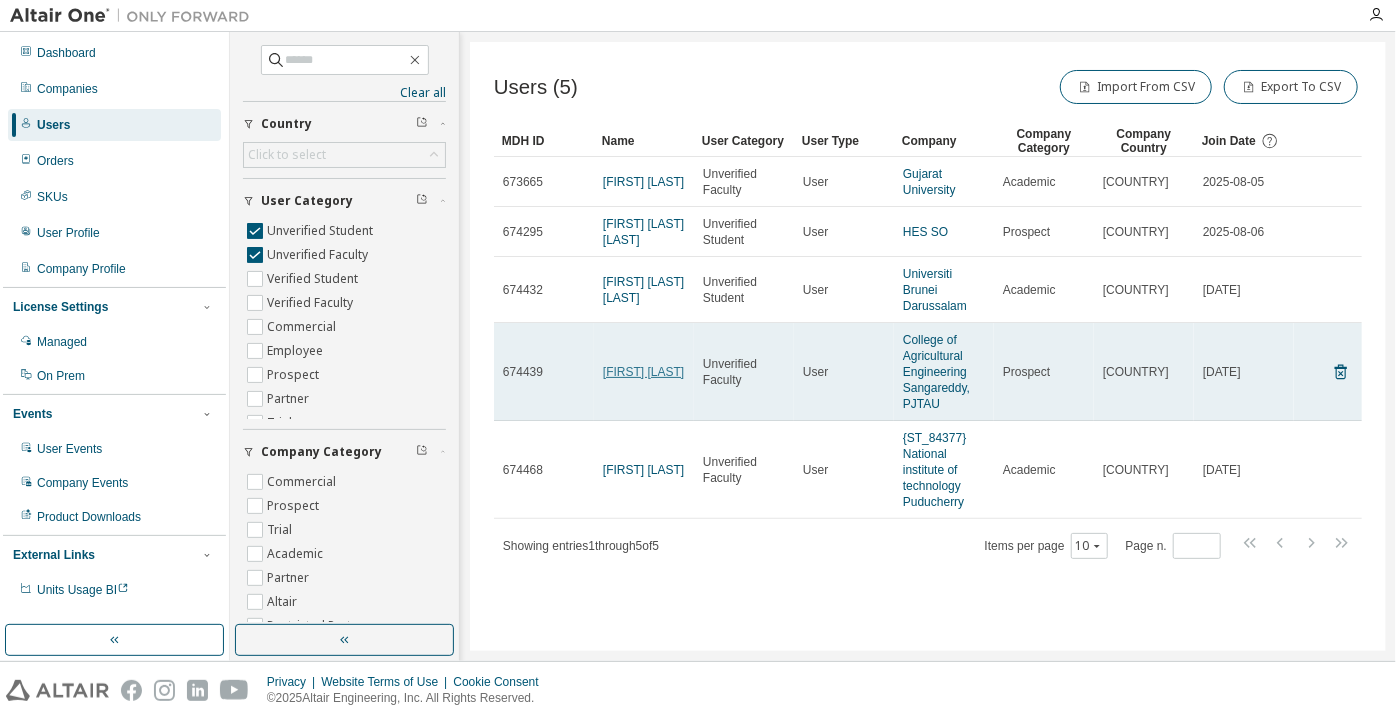 click on "[FIRST] [LAST]" at bounding box center (643, 372) 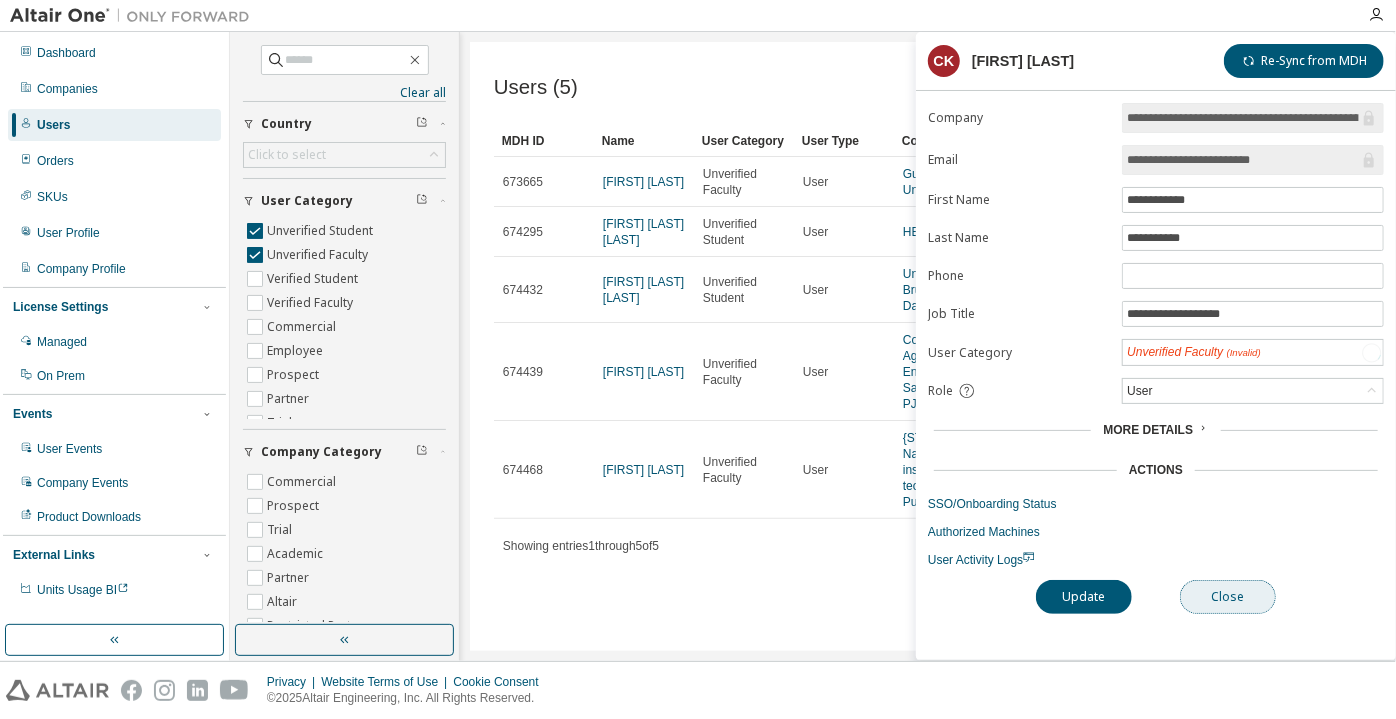 click on "Close" at bounding box center [1228, 597] 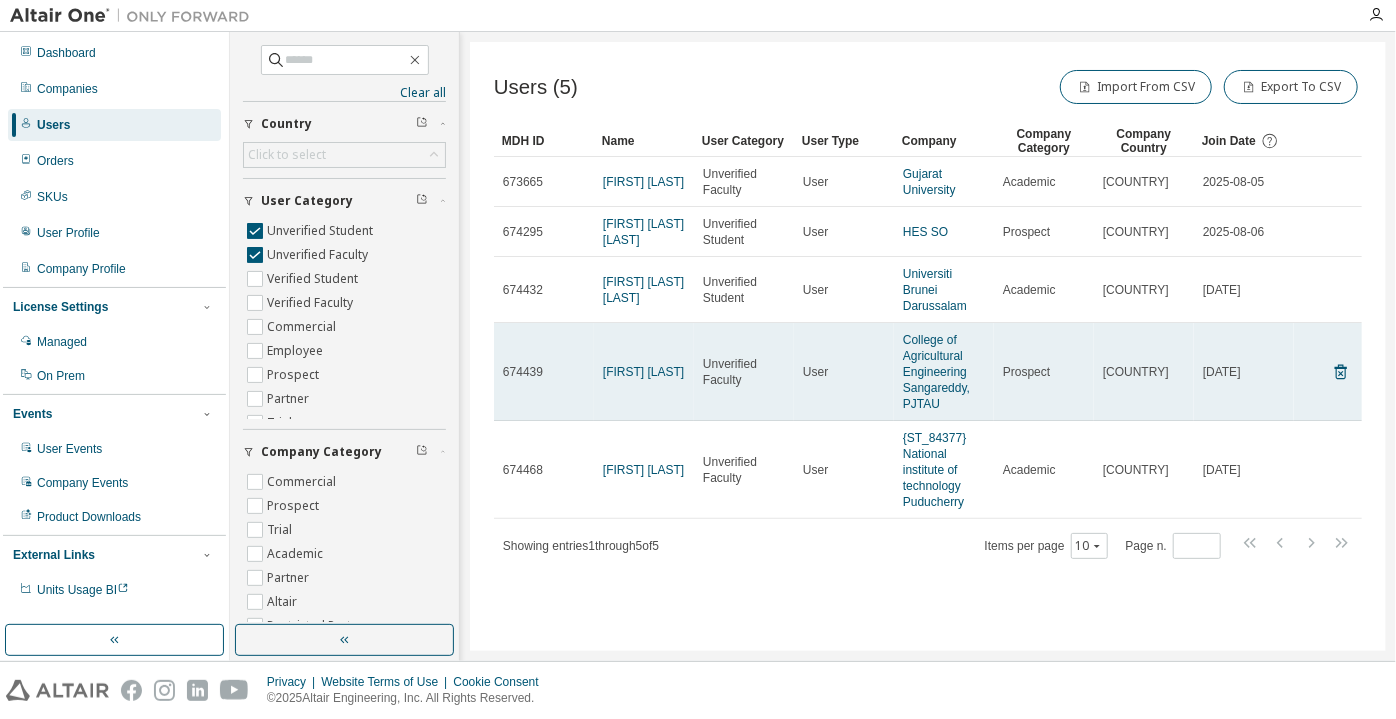 click on "[FIRST] [LAST]" at bounding box center [644, 372] 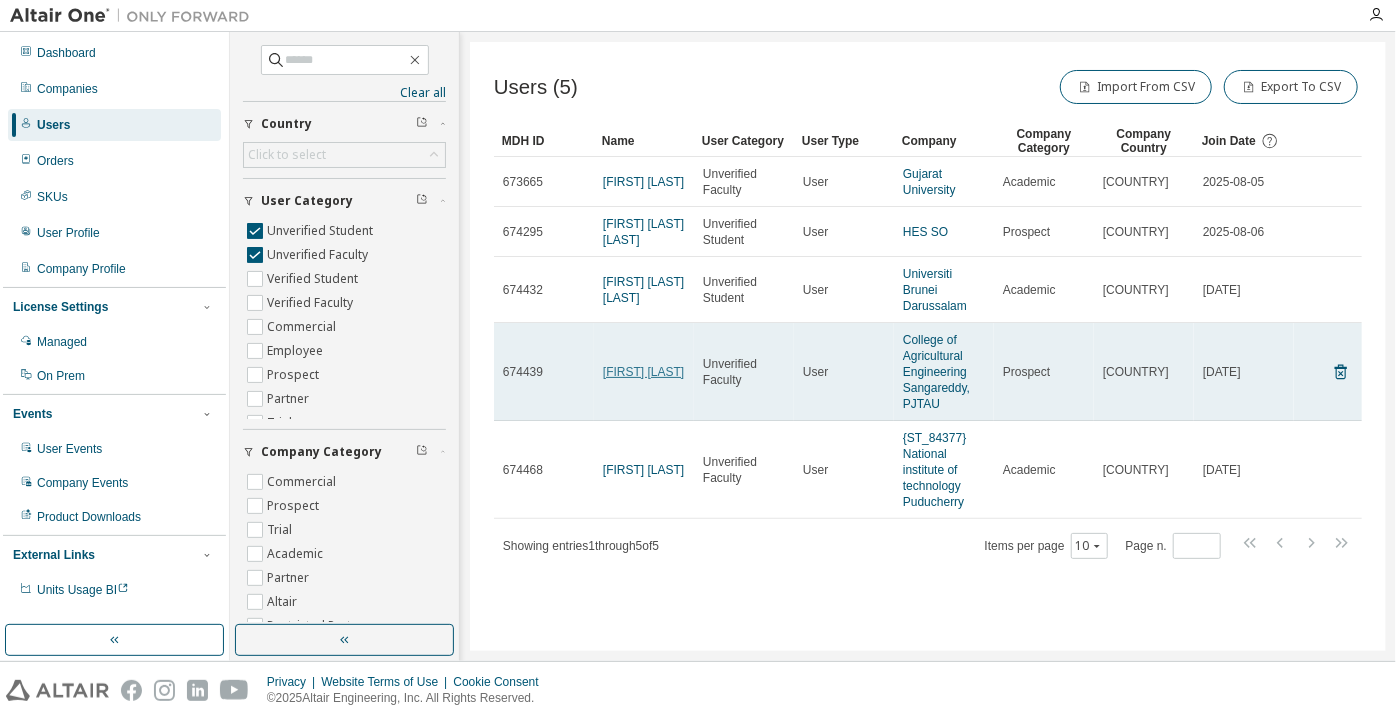 click on "[FIRST] [LAST]" at bounding box center (643, 372) 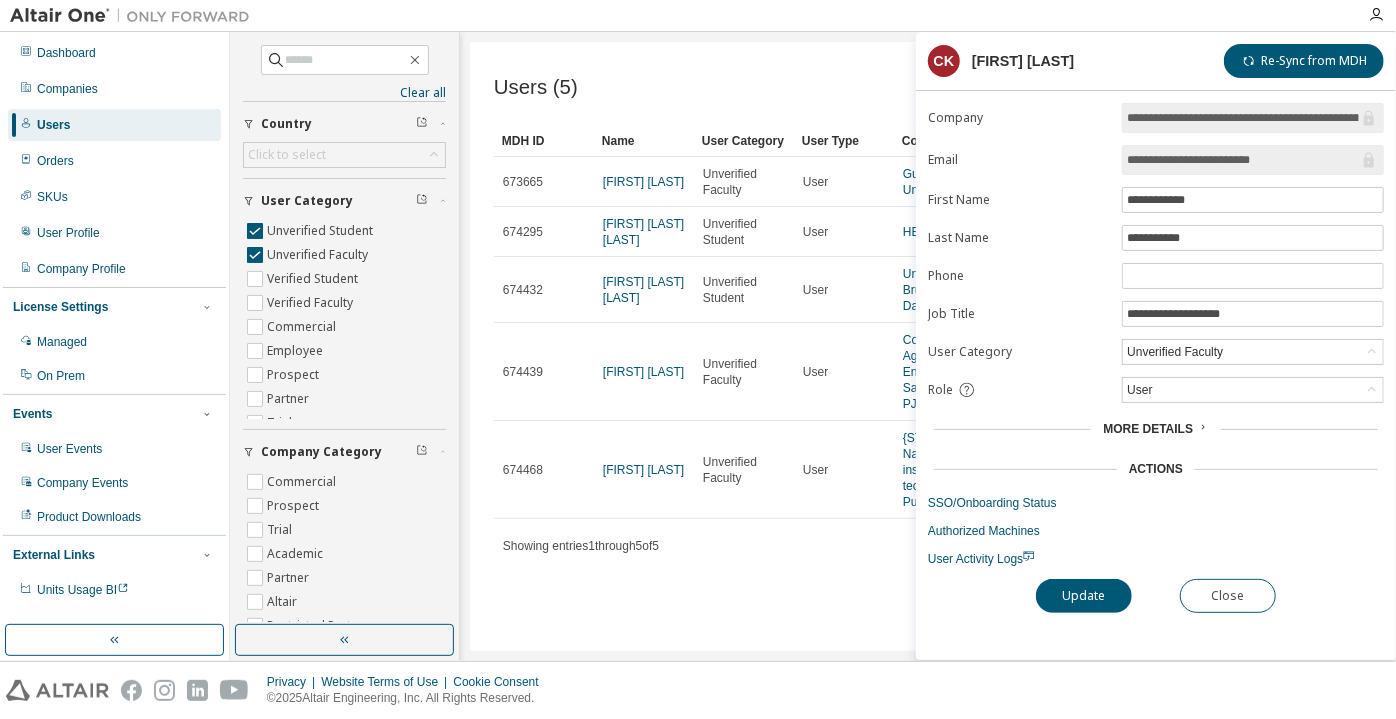 drag, startPoint x: 1287, startPoint y: 159, endPoint x: 1215, endPoint y: 165, distance: 72.249565 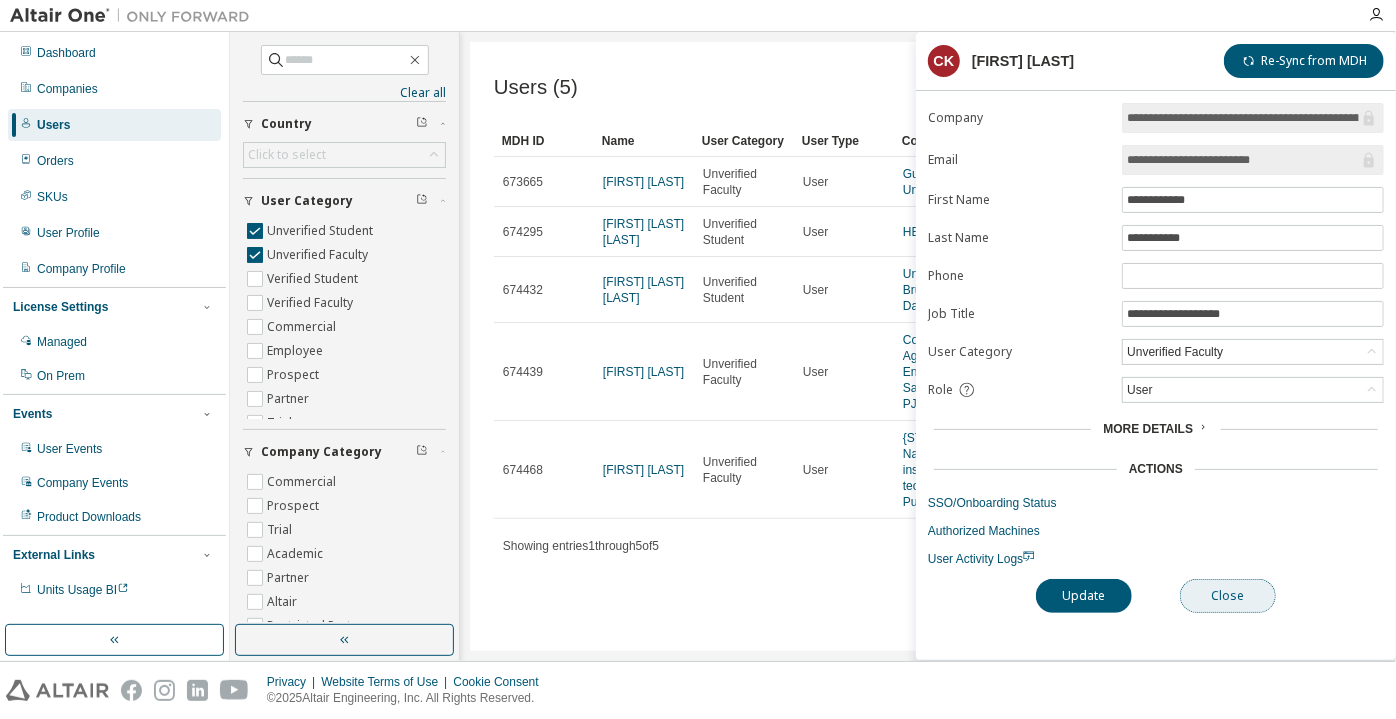 click on "Close" at bounding box center [1228, 596] 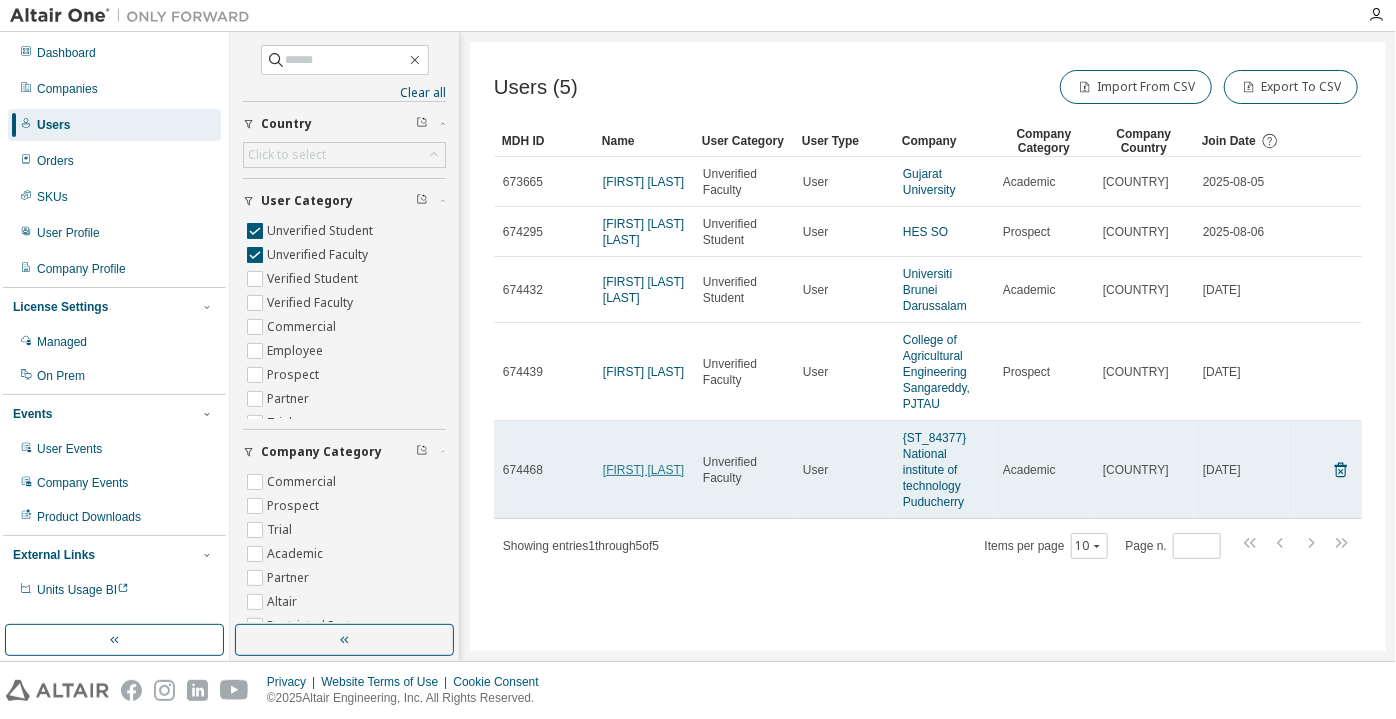 click on "[FIRST] [LAST]" at bounding box center (643, 470) 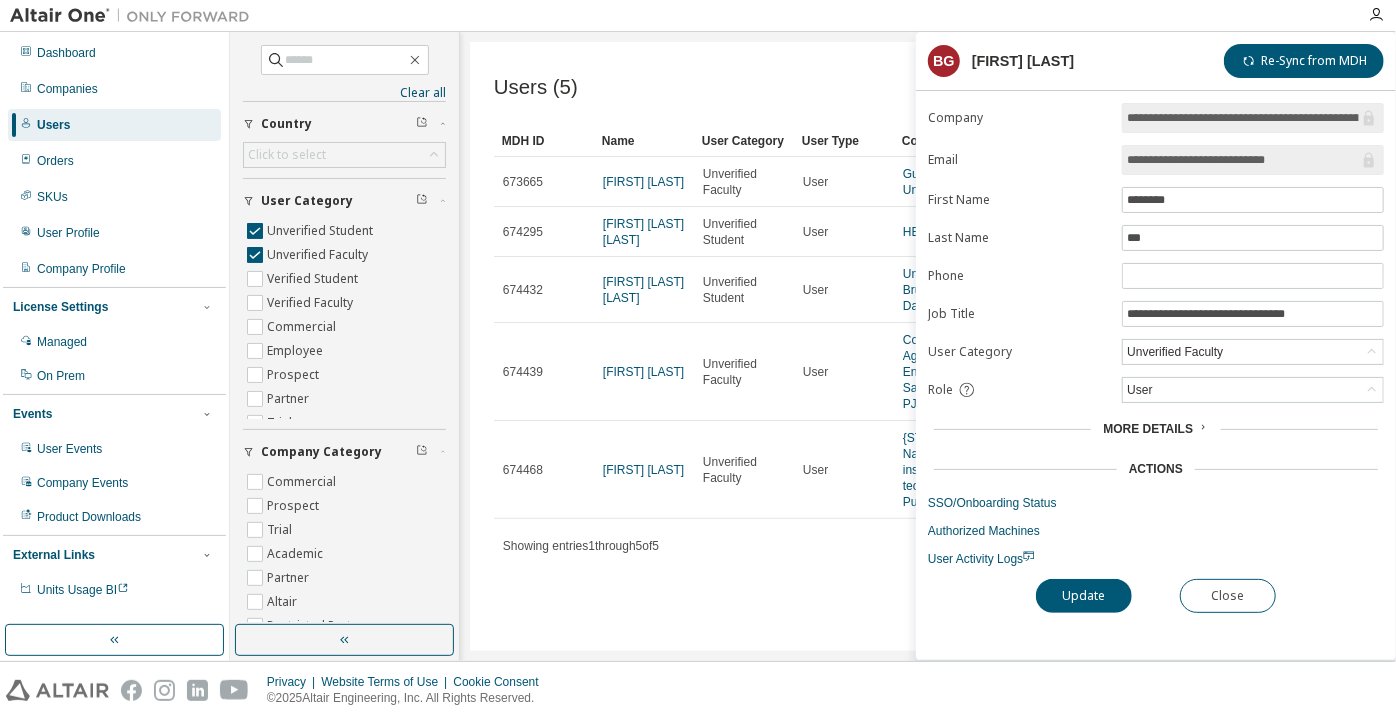 drag, startPoint x: 1309, startPoint y: 160, endPoint x: 1186, endPoint y: 156, distance: 123.065025 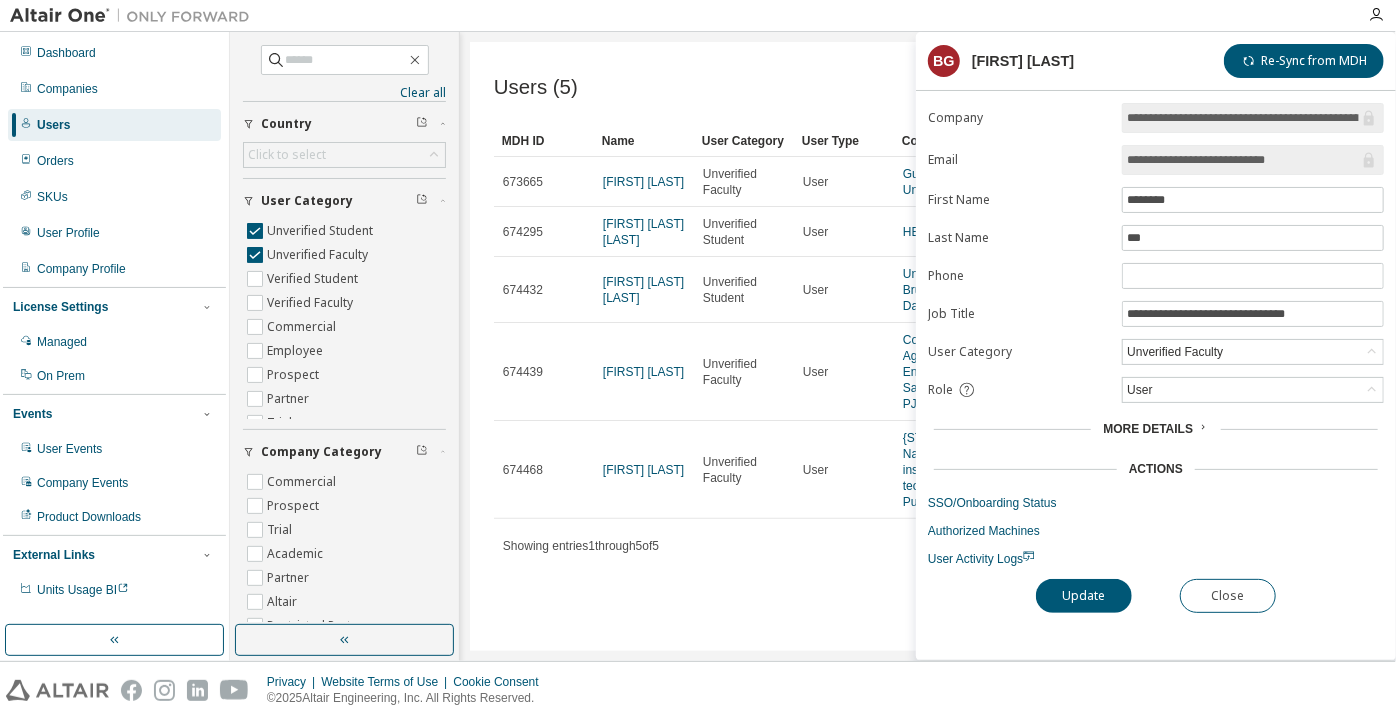 click on "**********" at bounding box center (1243, 160) 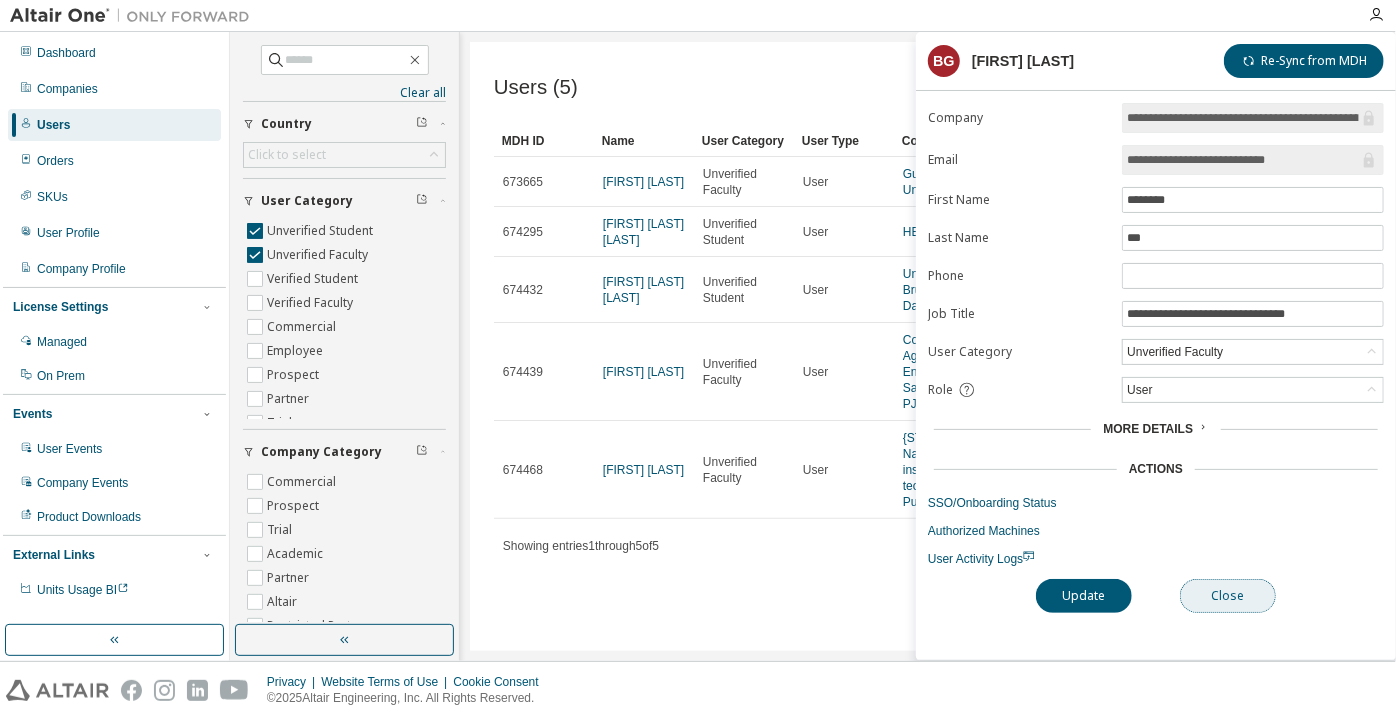 click on "Close" at bounding box center (1228, 596) 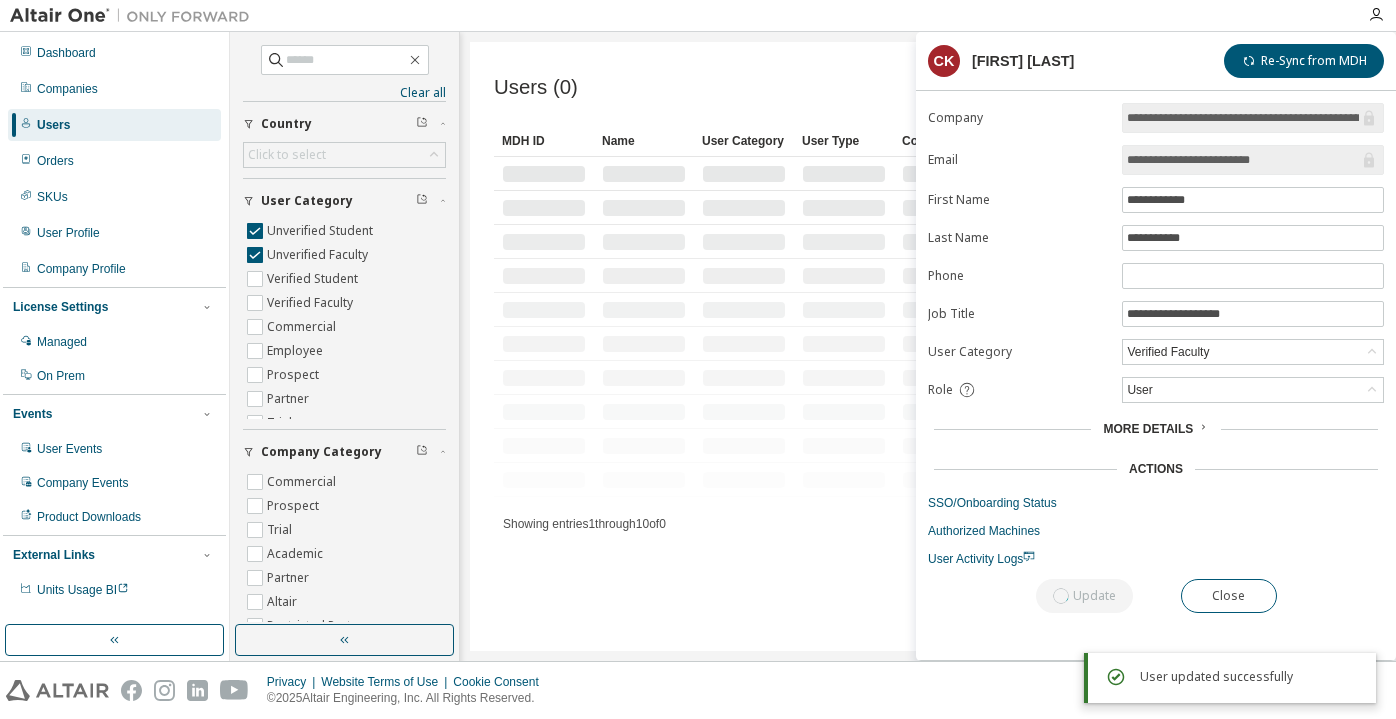 scroll, scrollTop: 0, scrollLeft: 0, axis: both 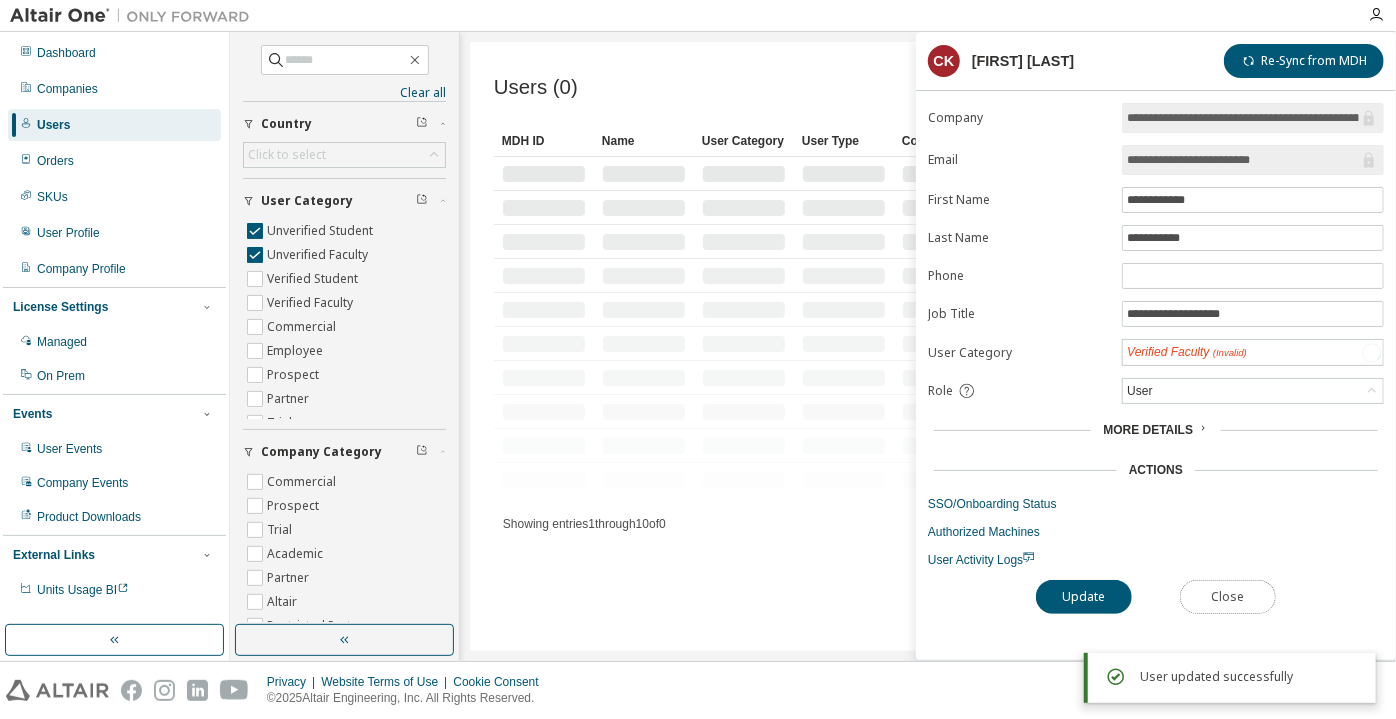 click on "Close" at bounding box center [1228, 597] 